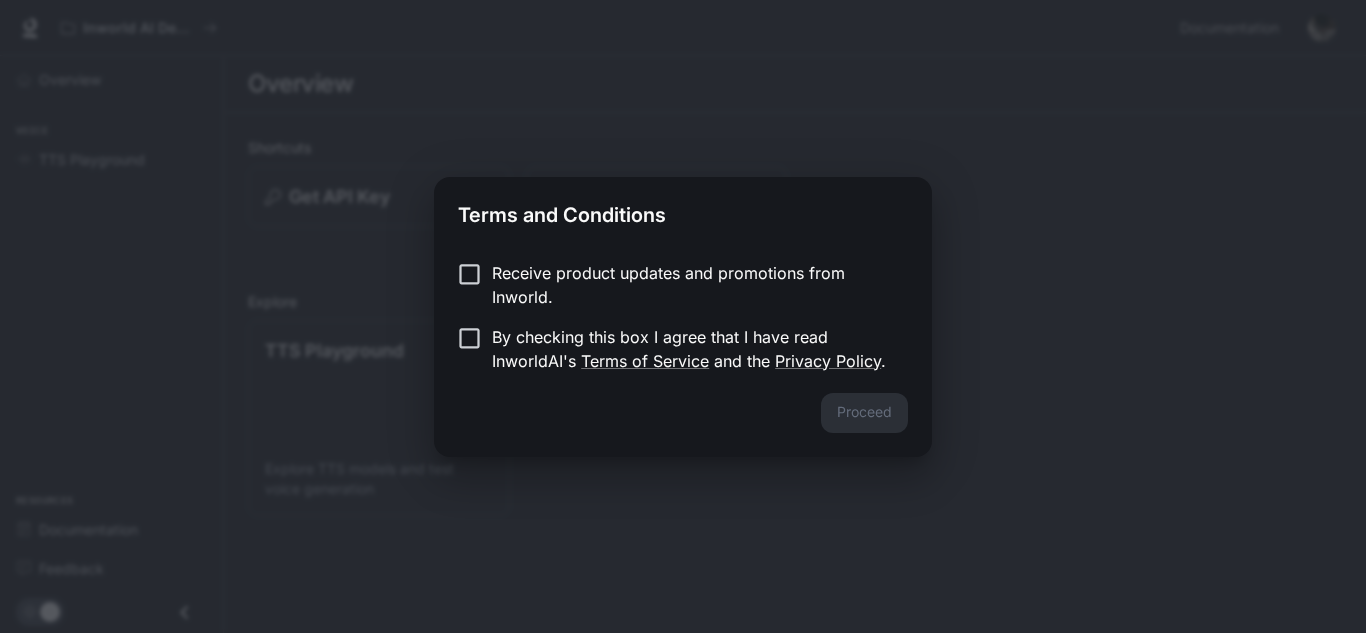 scroll, scrollTop: 0, scrollLeft: 0, axis: both 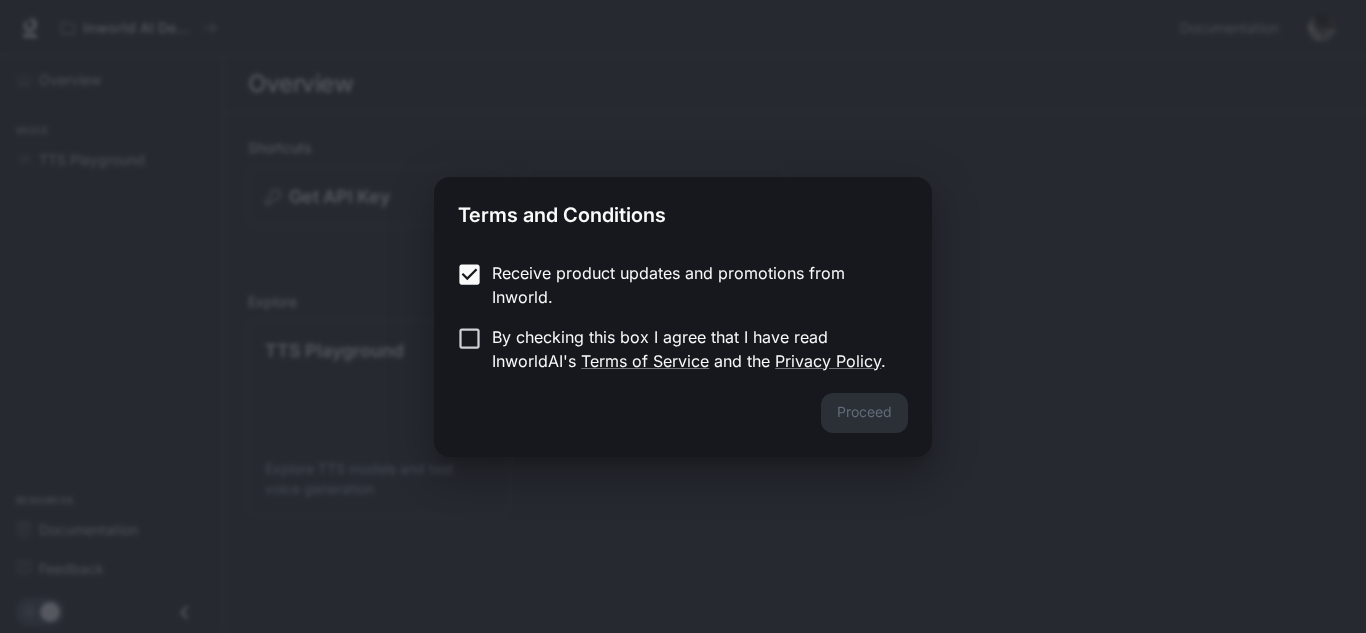 click on "By checking this box I agree that I have read InworldAI's   Terms of Service   and the   Privacy Policy ." at bounding box center (692, 349) 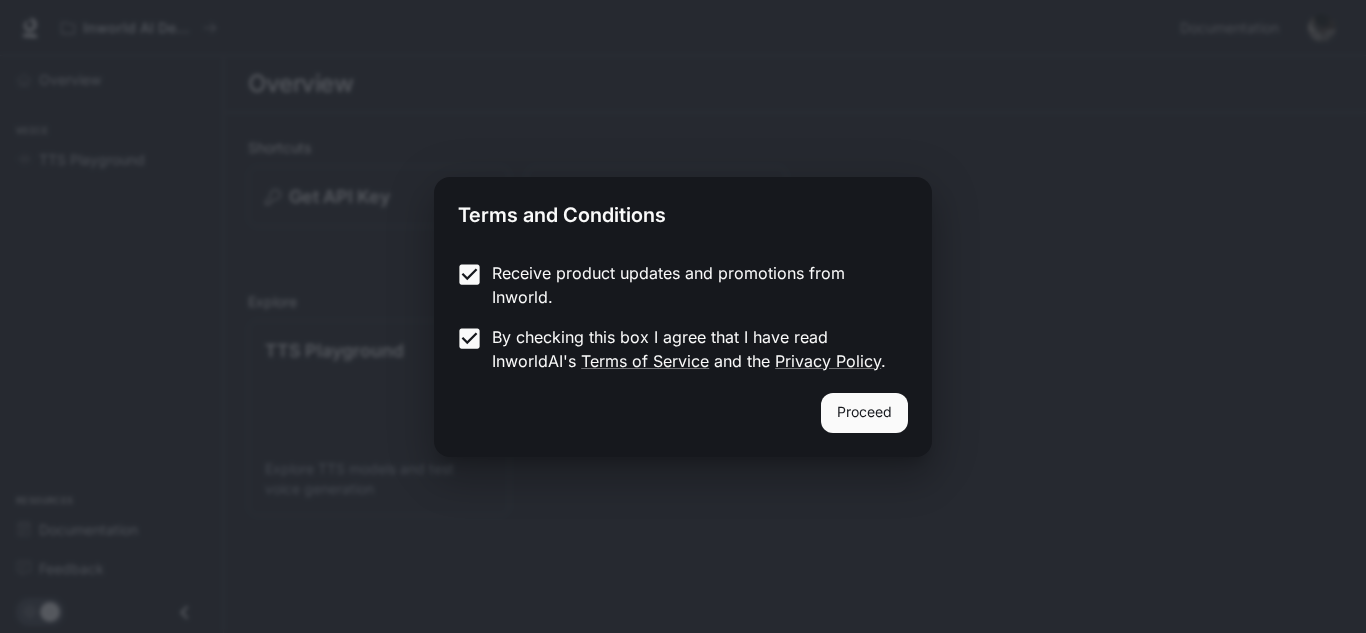 click on "Proceed" at bounding box center [864, 413] 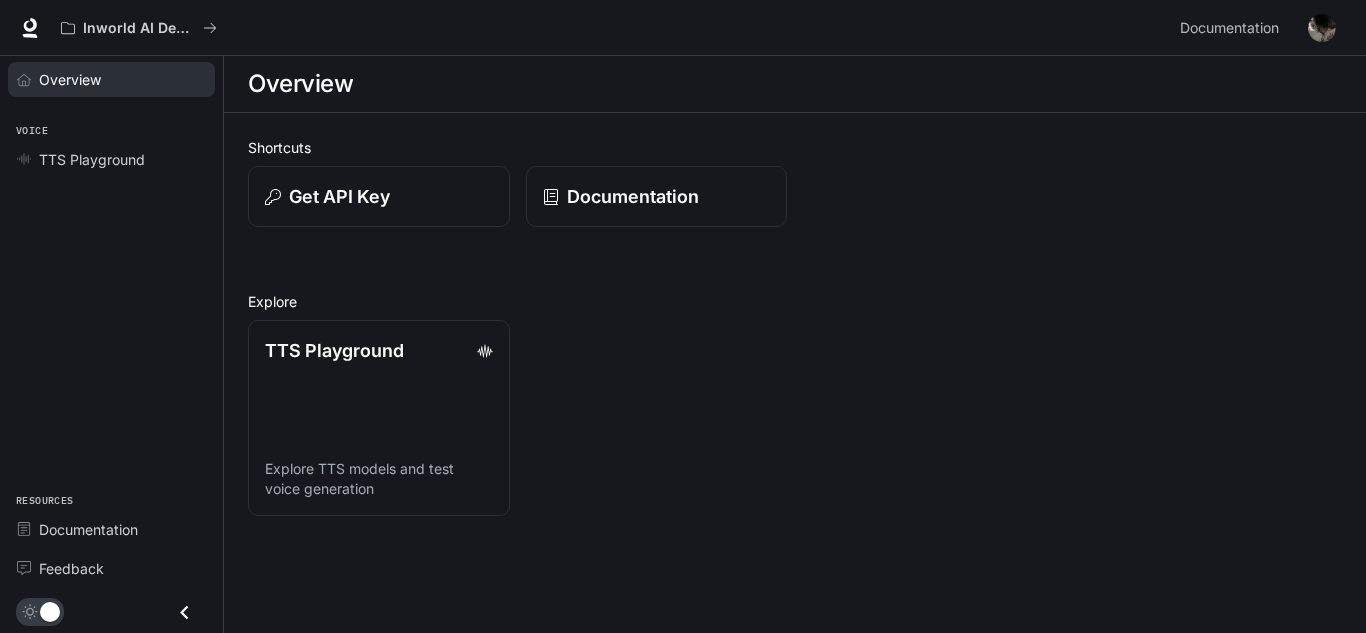 click on "Overview" at bounding box center (70, 79) 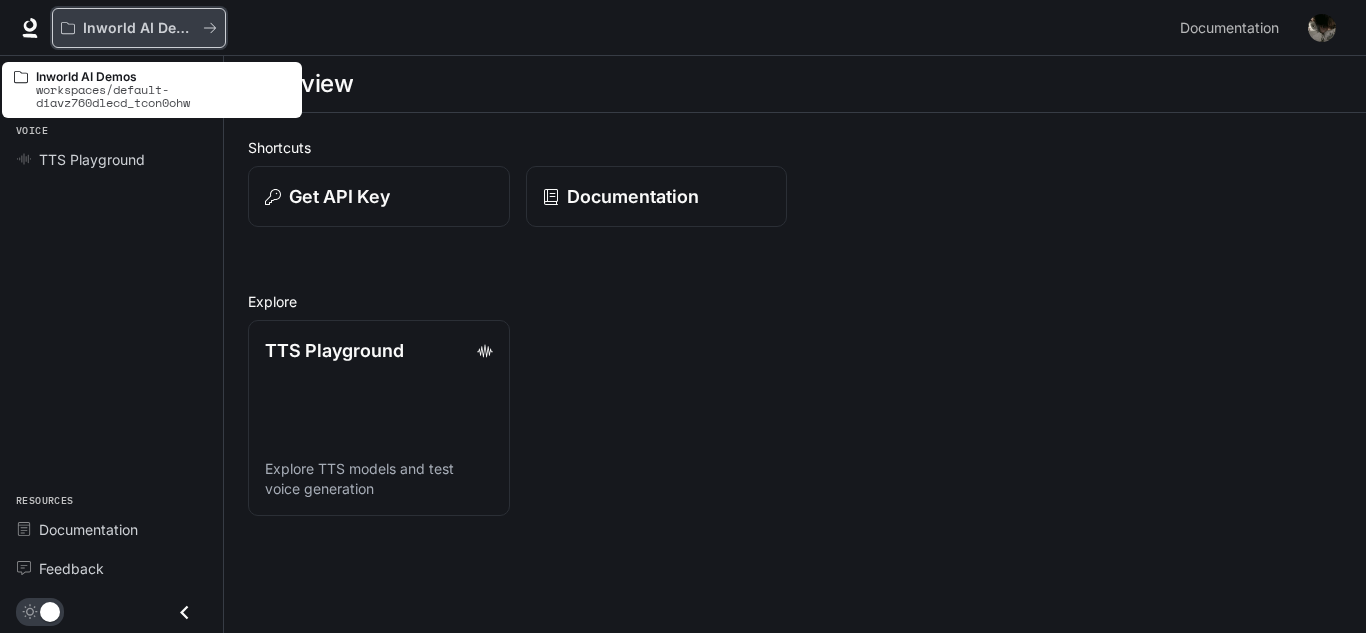 click on "Inworld AI Demos" at bounding box center [139, 28] 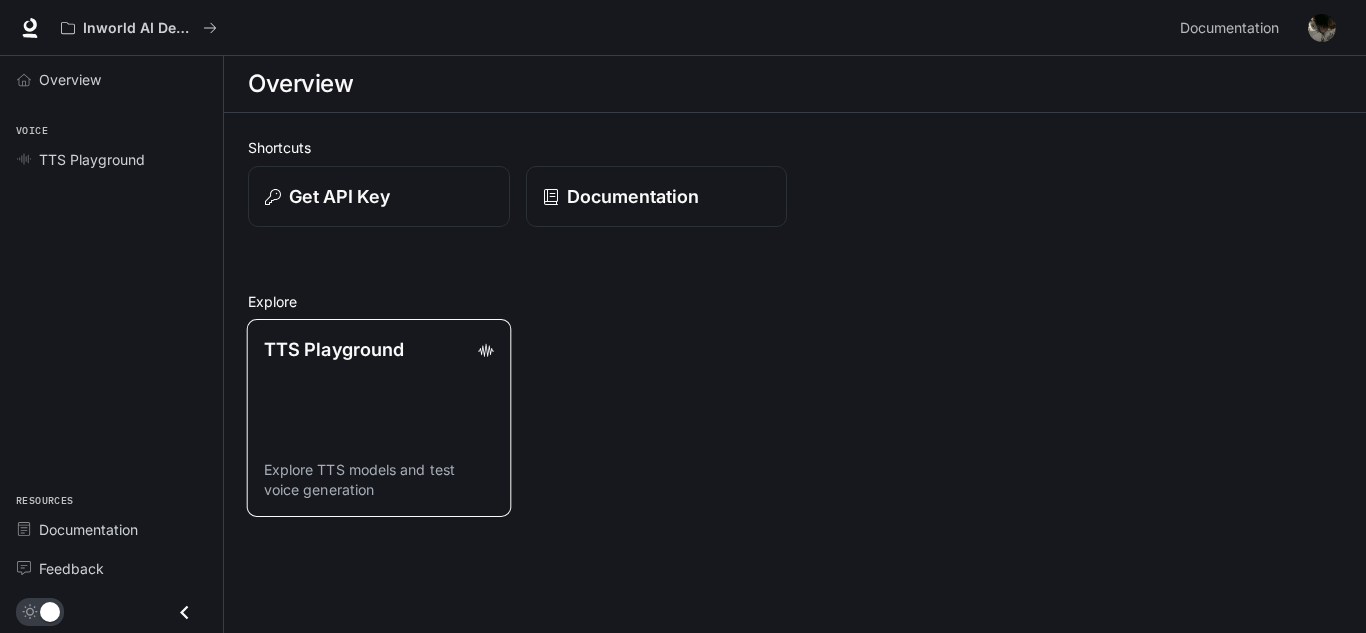 click on "TTS Playground Explore TTS models and test voice generation" at bounding box center (379, 418) 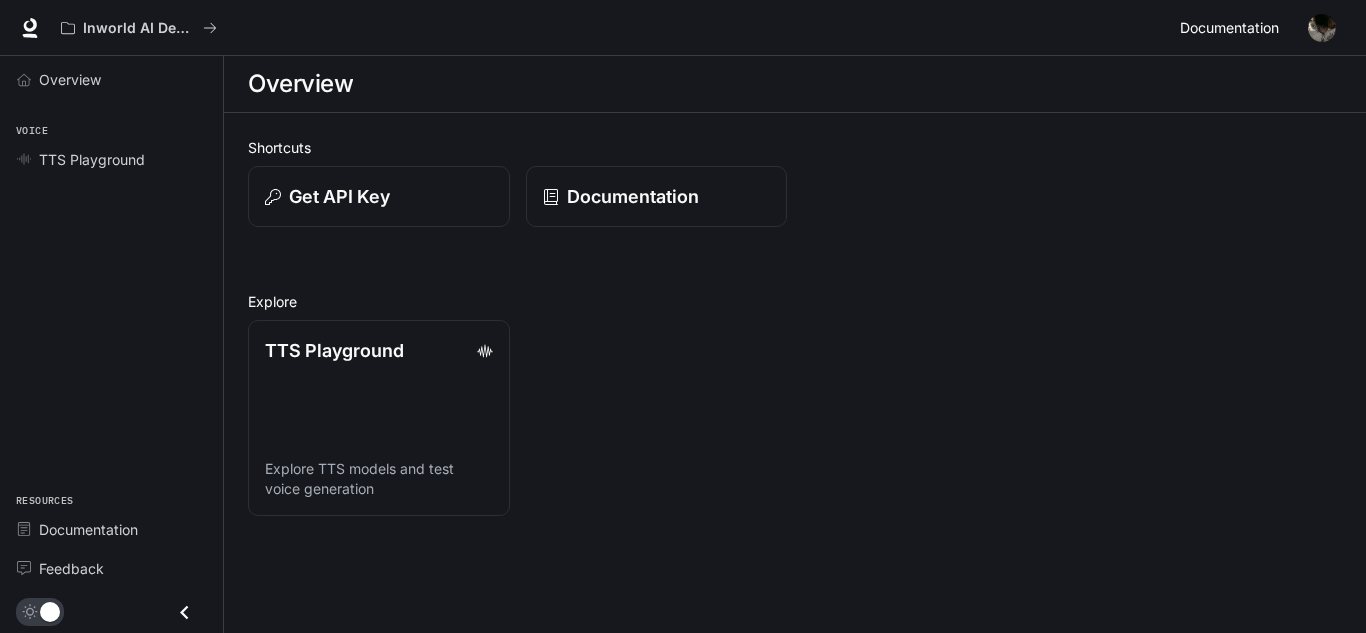click on "Documentation" at bounding box center (1229, 28) 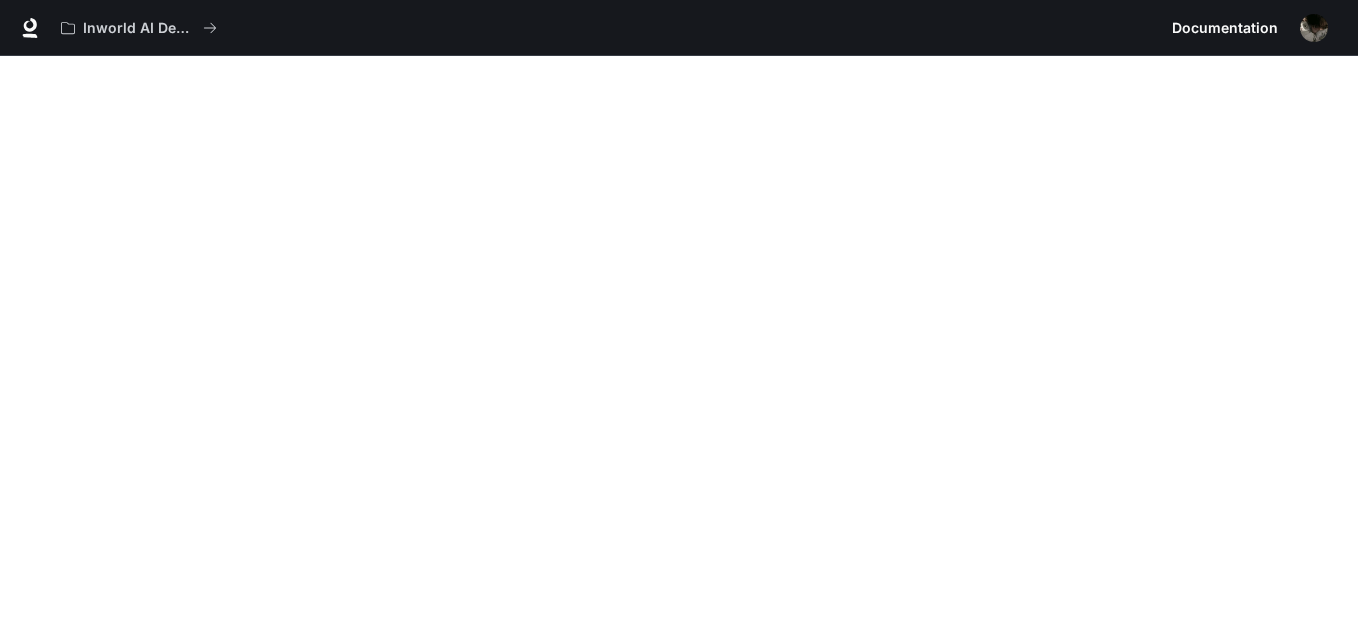 scroll, scrollTop: 0, scrollLeft: 0, axis: both 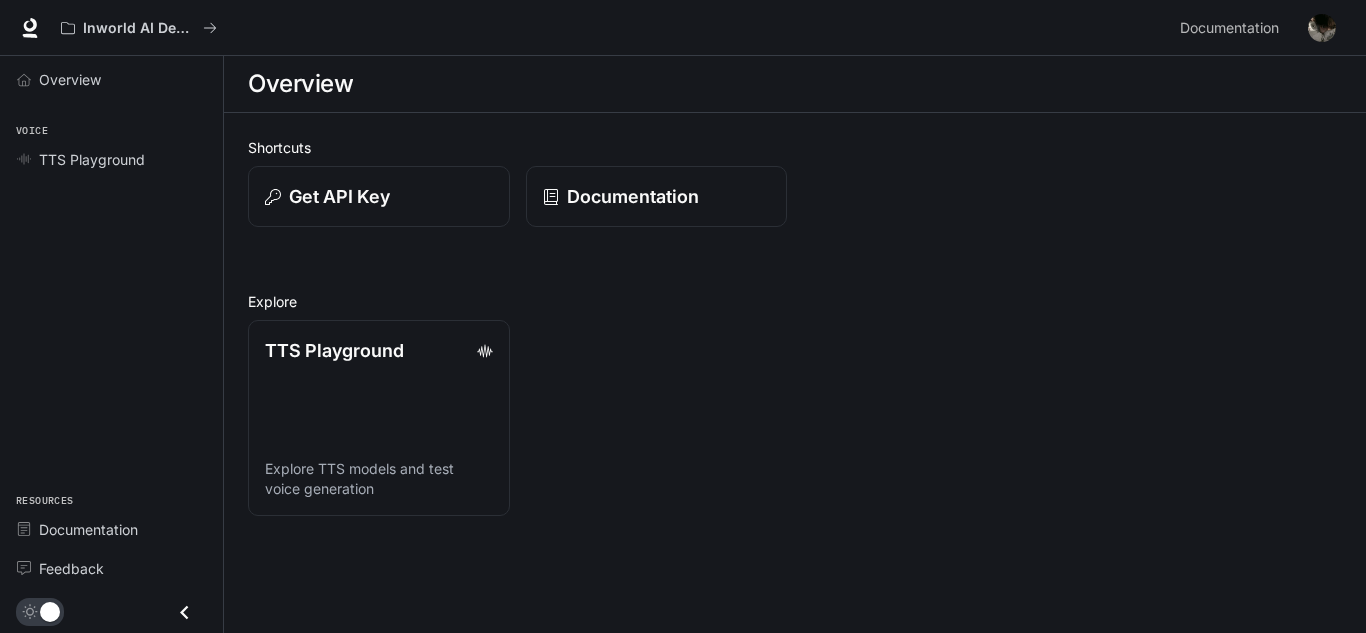 click at bounding box center [1322, 28] 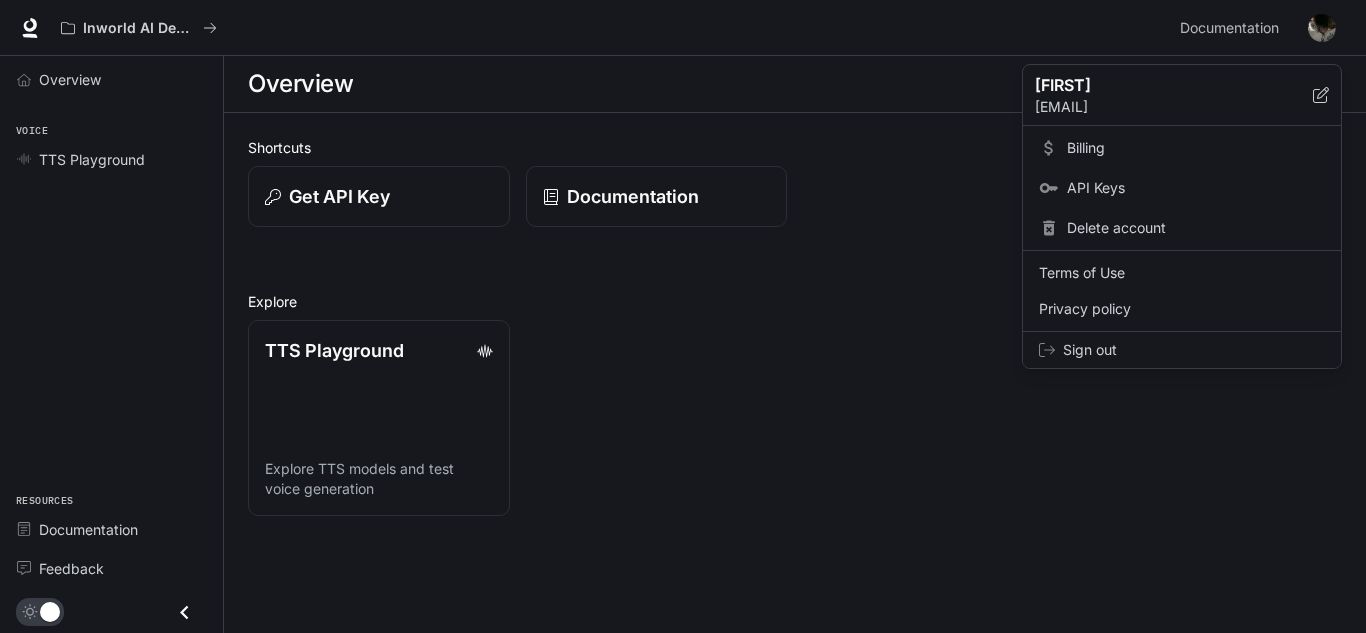 click on "Sign out" at bounding box center [1194, 350] 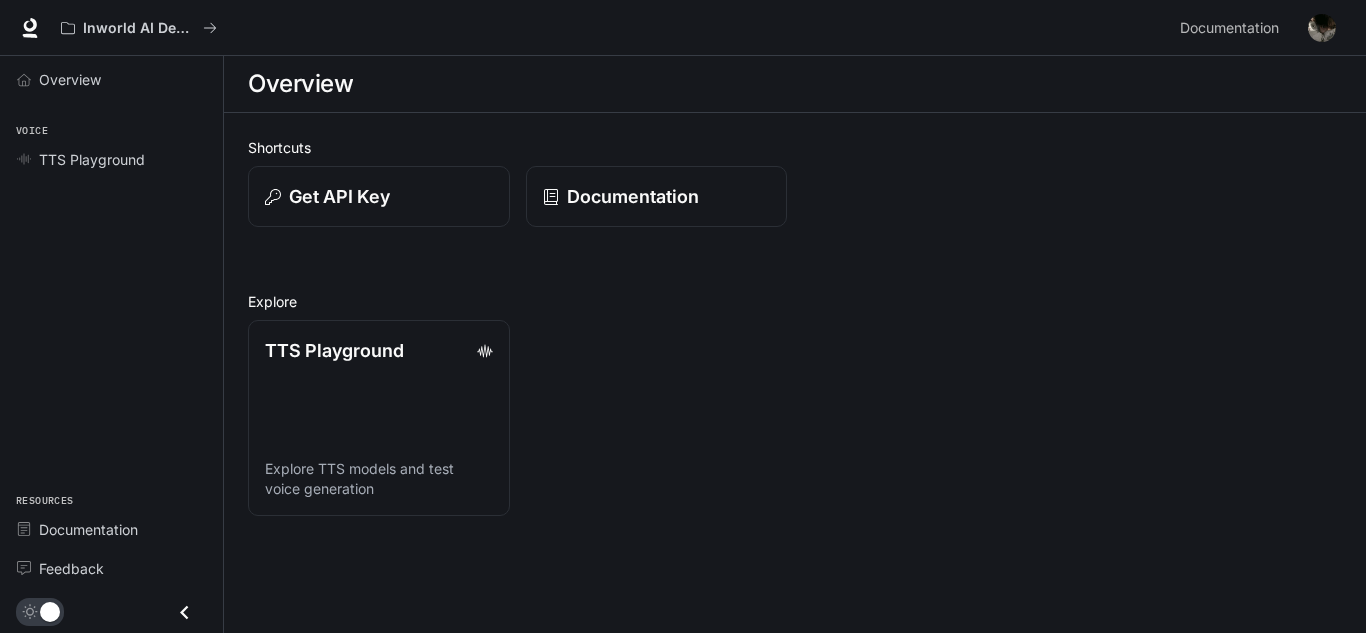 scroll, scrollTop: 0, scrollLeft: 0, axis: both 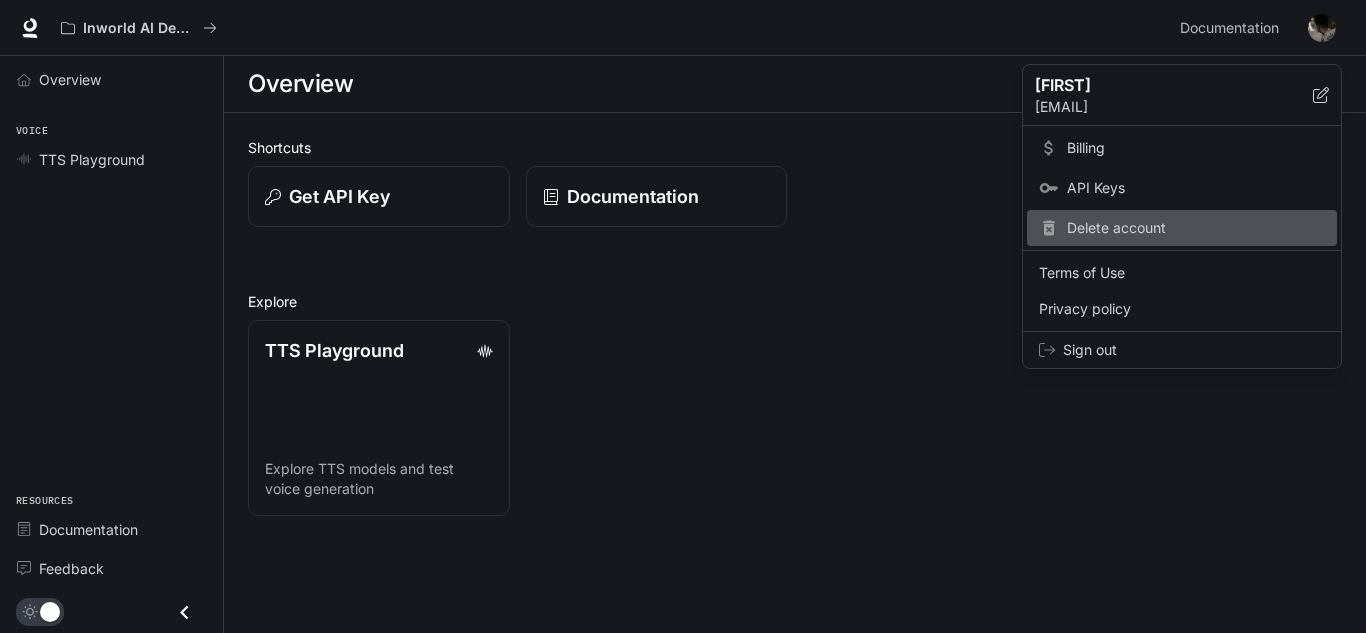 click on "Delete account" at bounding box center (1196, 228) 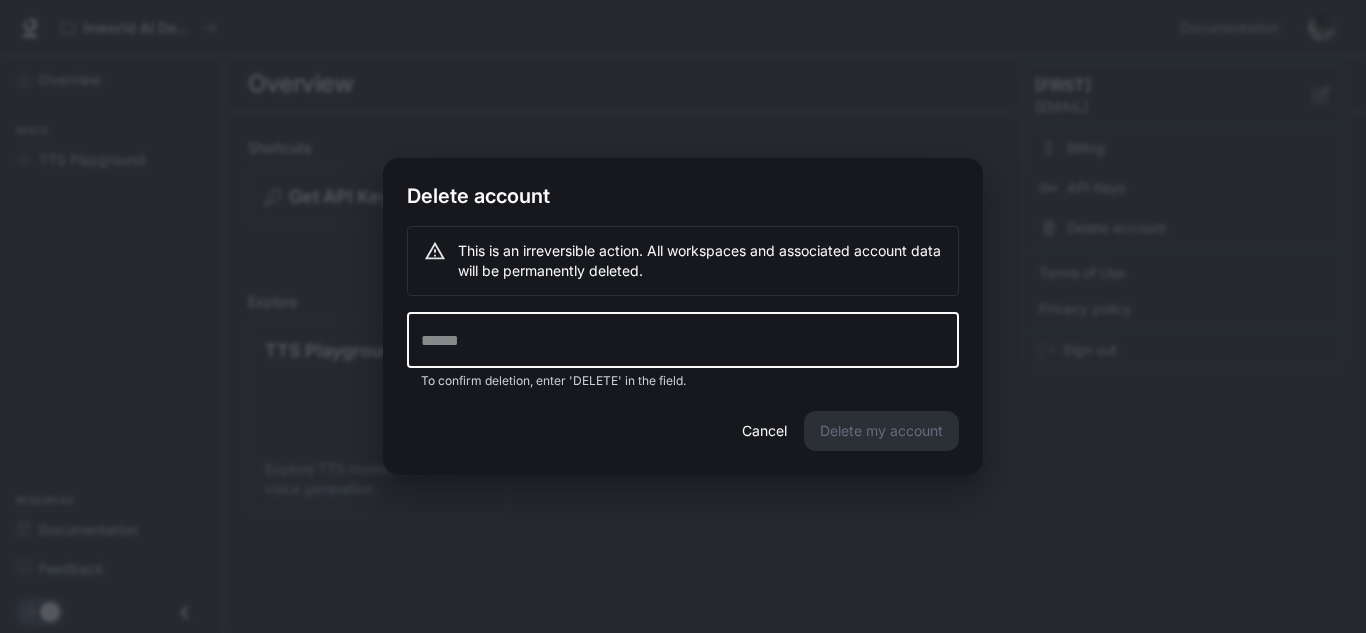 click at bounding box center [683, 340] 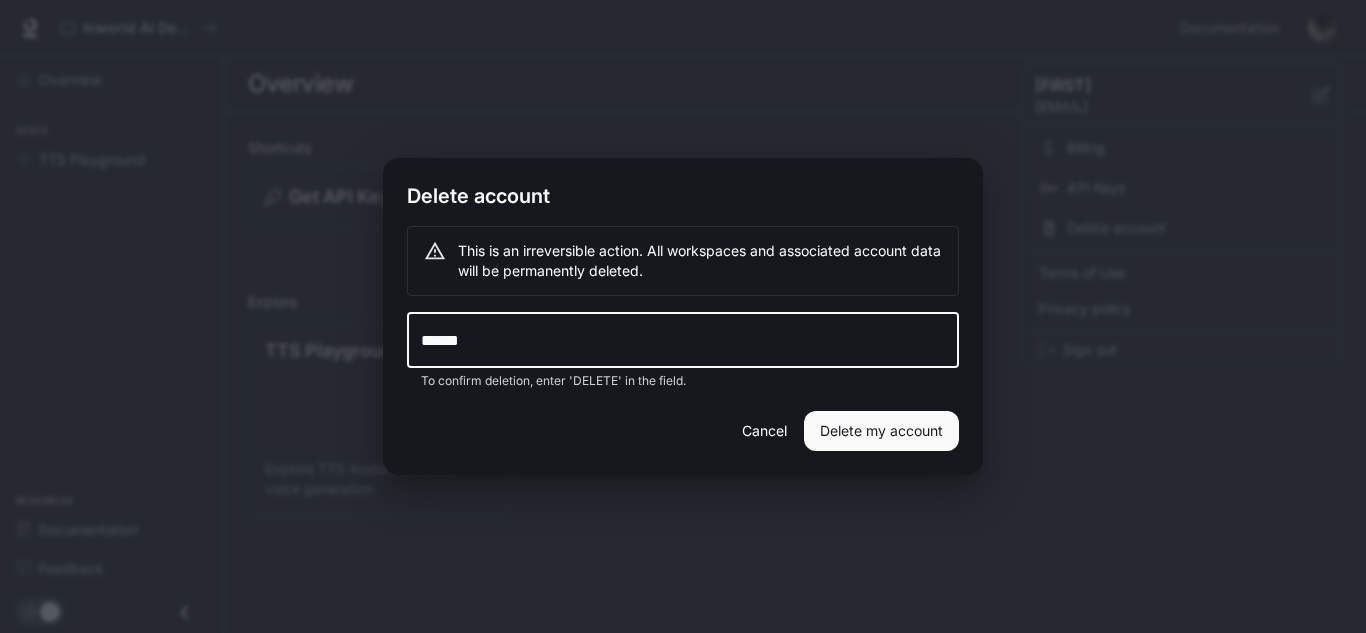 type on "******" 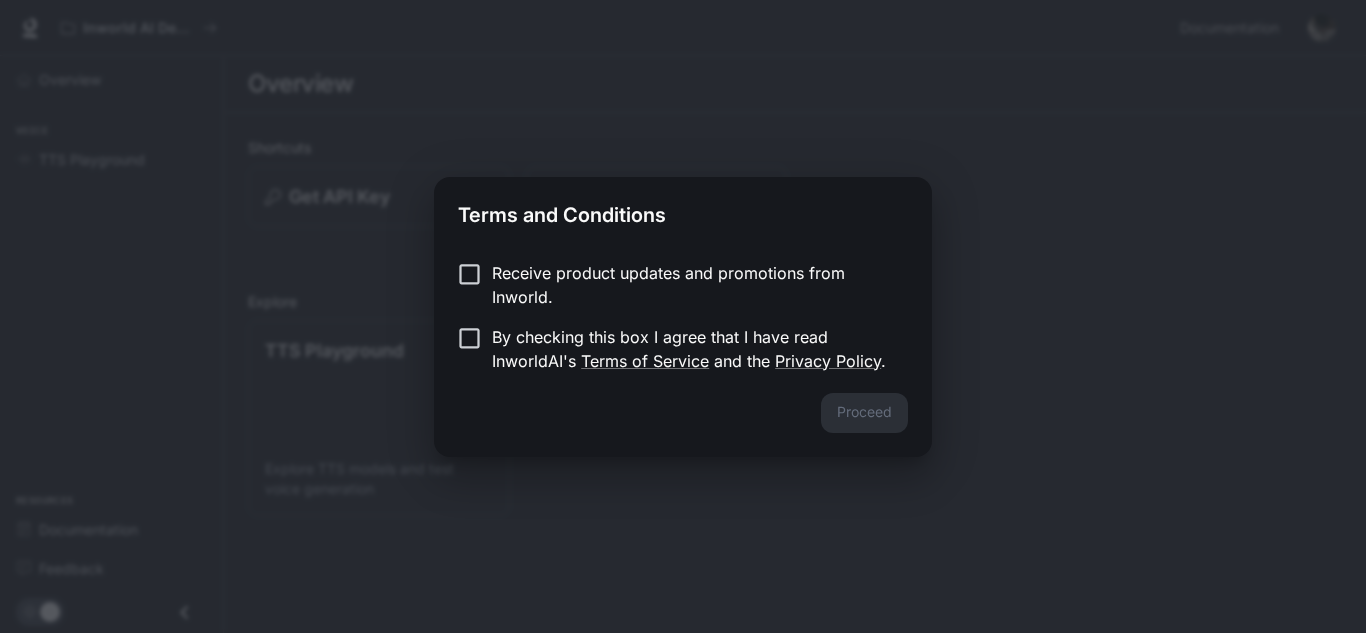 scroll, scrollTop: 0, scrollLeft: 0, axis: both 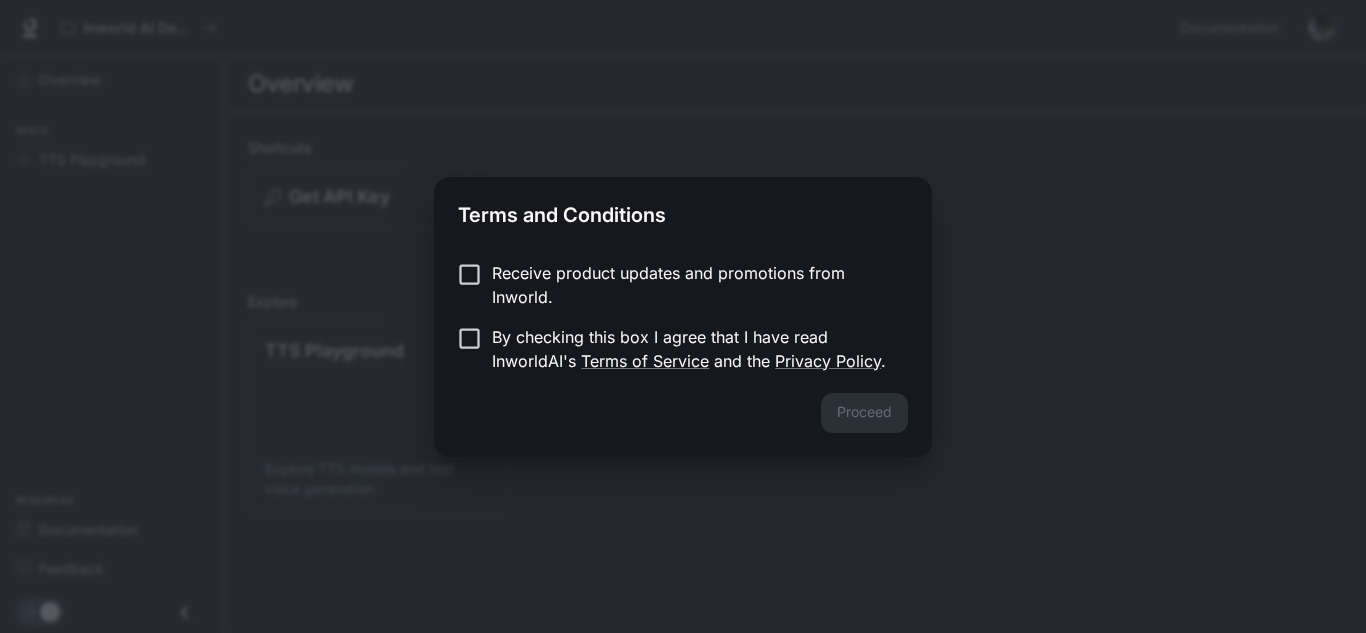 click on "Receive product updates and promotions from Inworld." at bounding box center (692, 285) 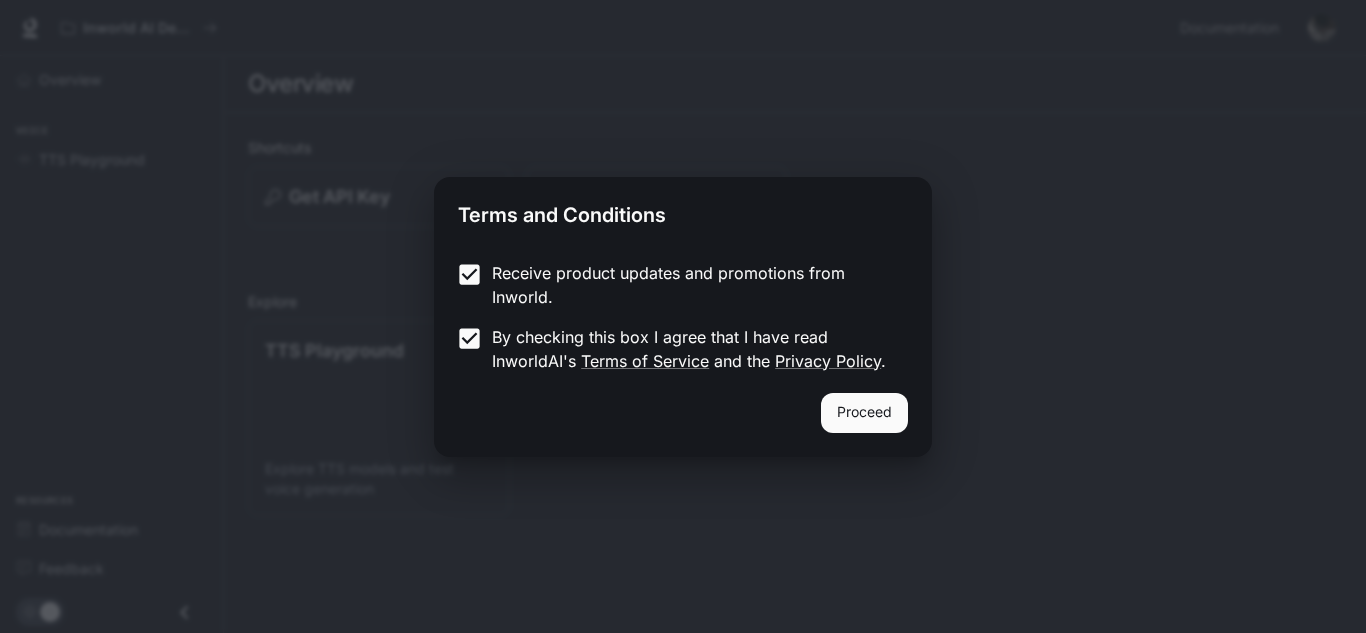 click on "Proceed" at bounding box center [683, 425] 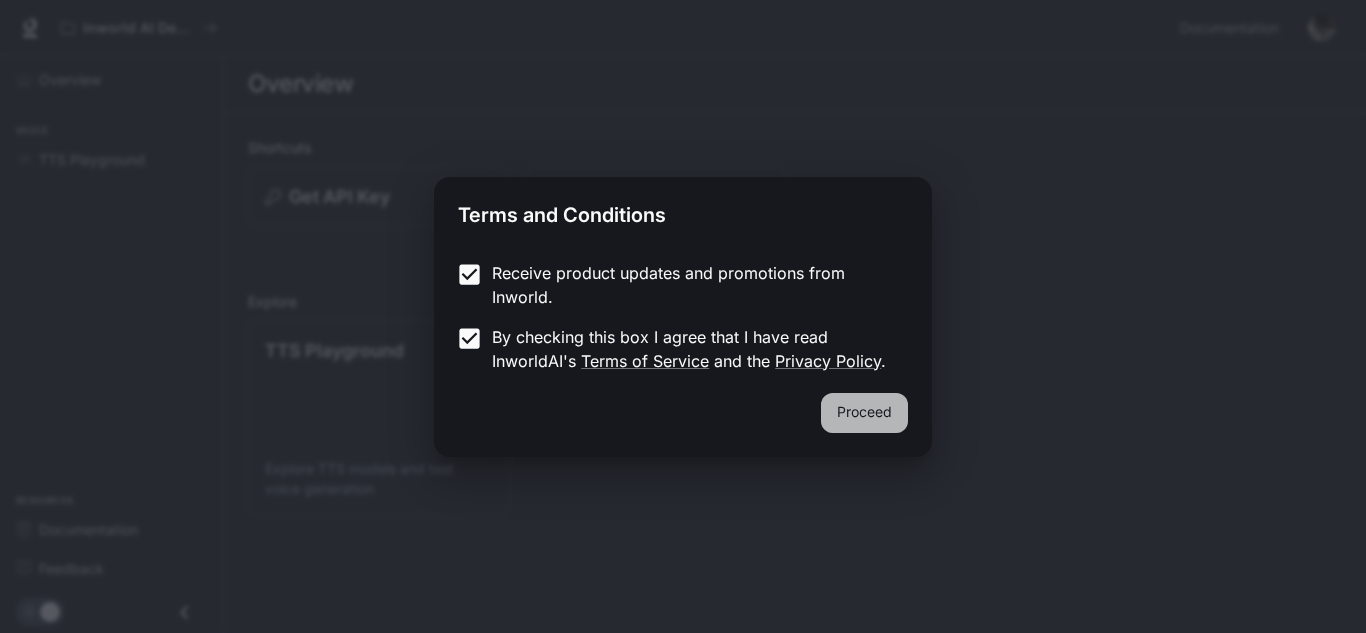 click on "Proceed" at bounding box center (864, 413) 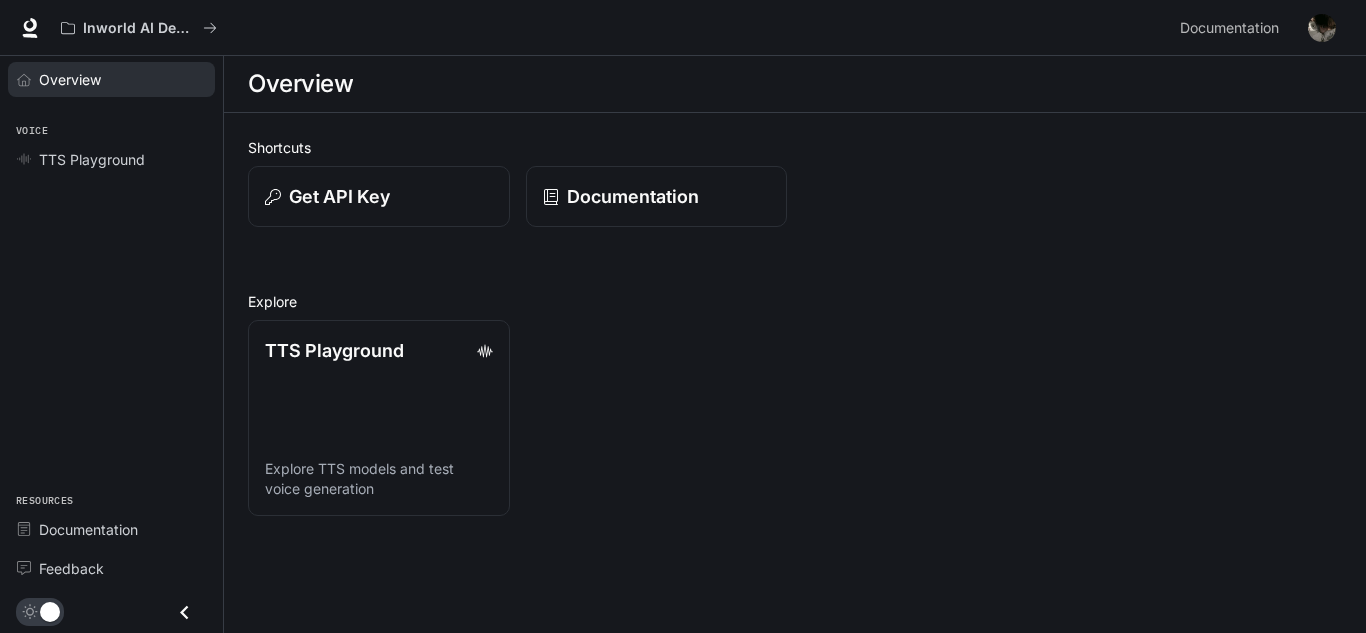 click on "Overview" at bounding box center [70, 79] 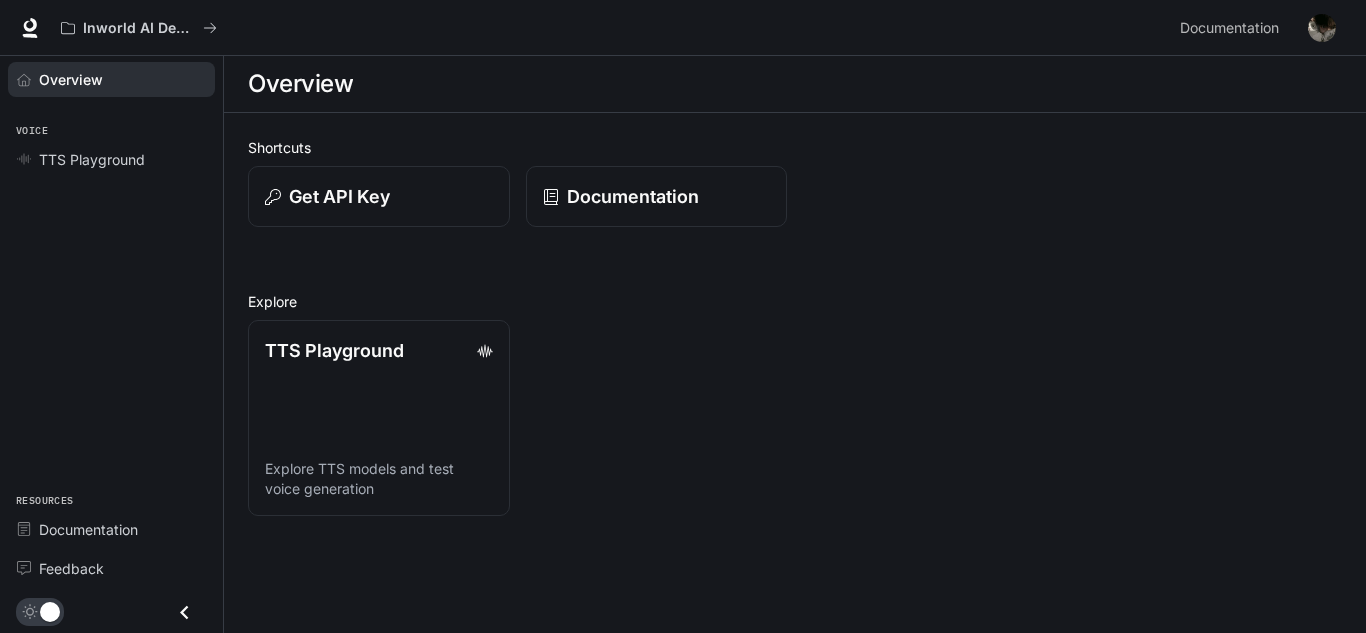 click on "Overview" at bounding box center (71, 79) 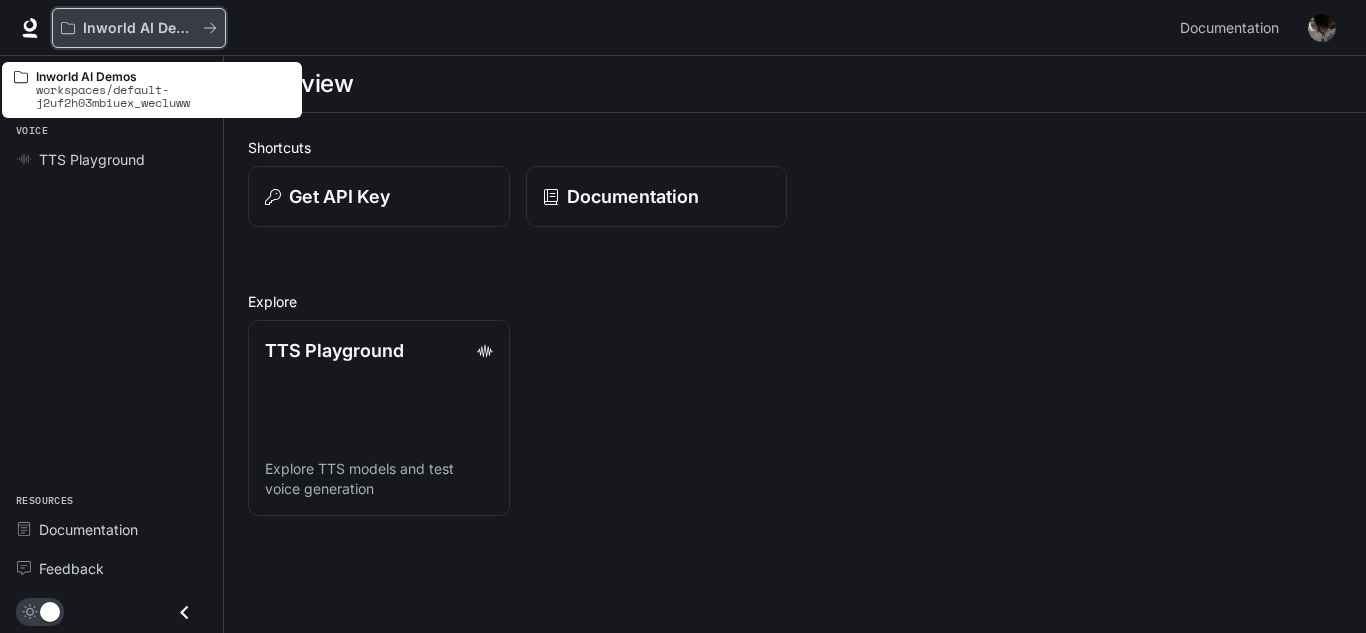 click at bounding box center (68, 28) 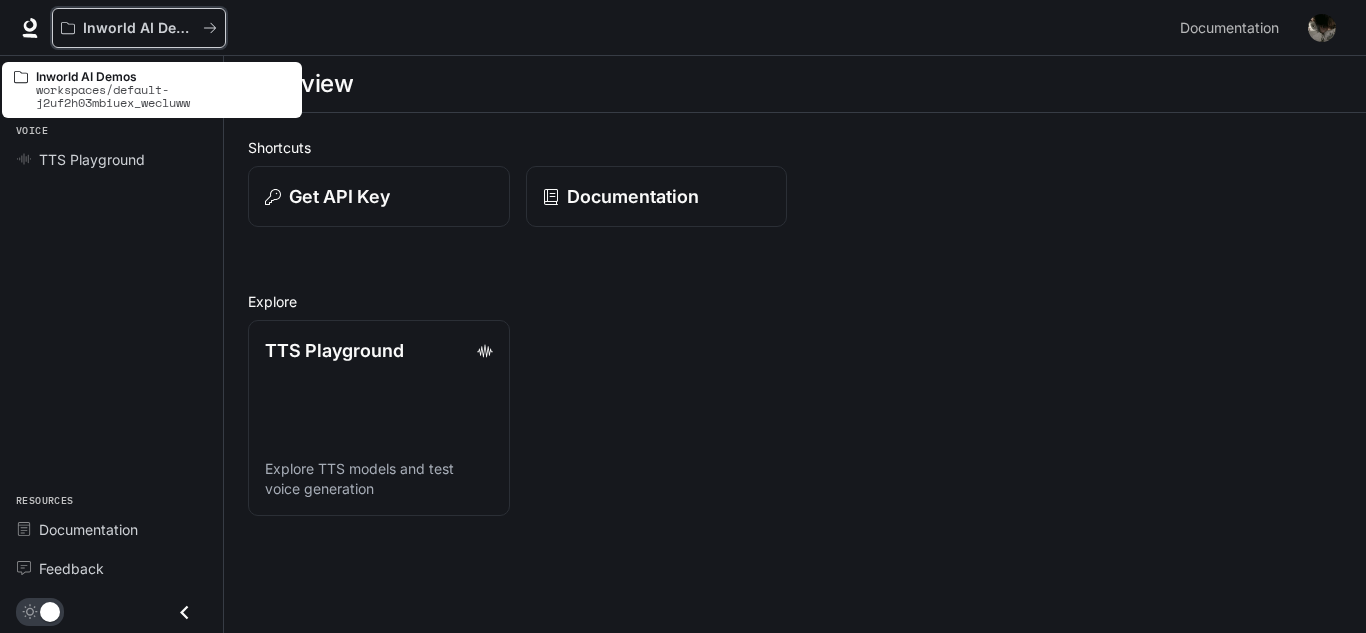 click at bounding box center [68, 28] 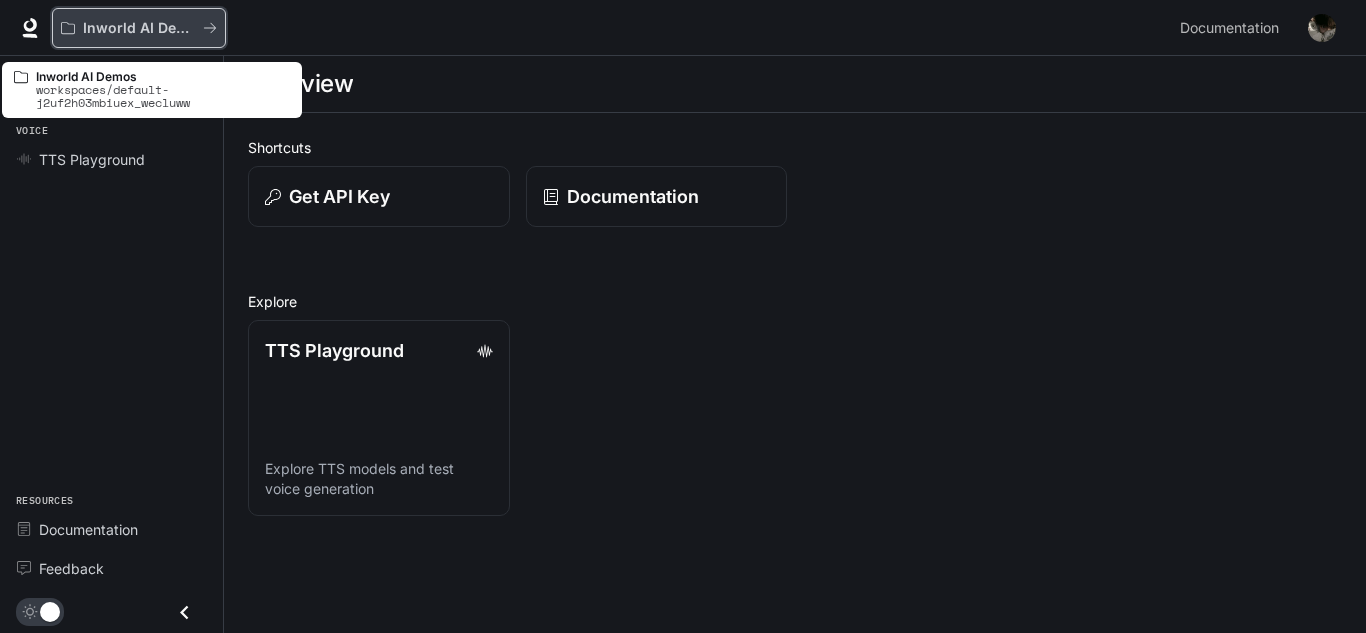 click on "Inworld AI Demos" at bounding box center (139, 28) 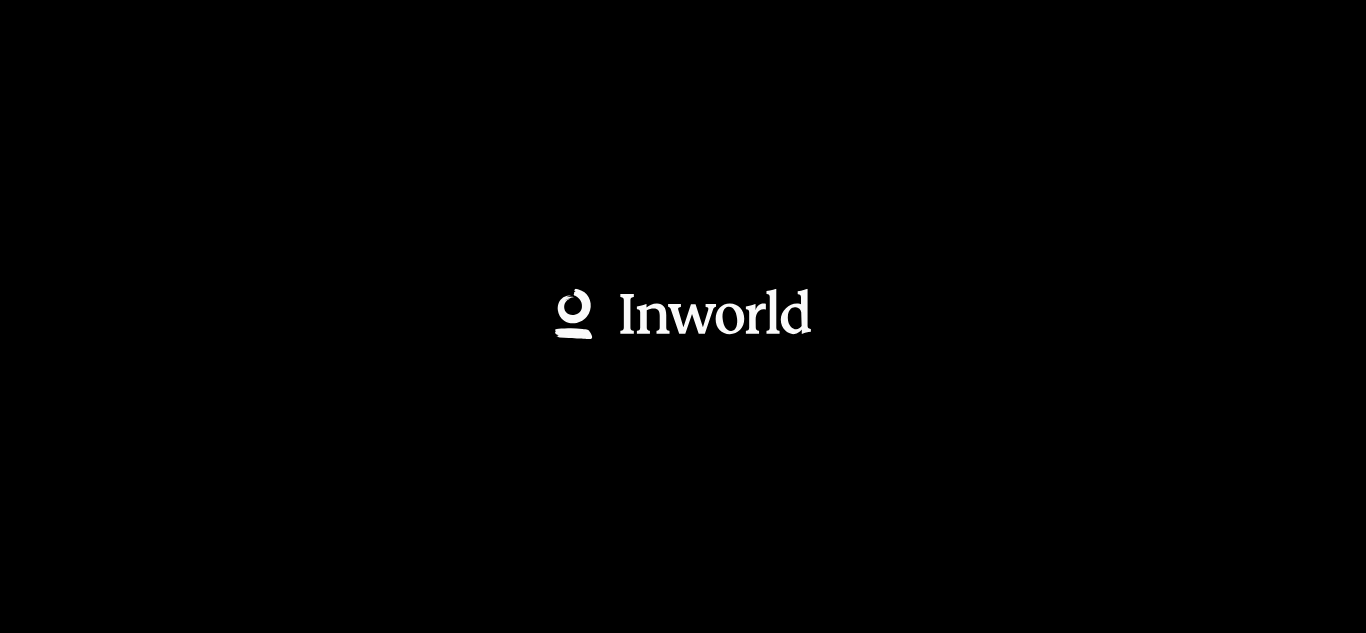 click at bounding box center [683, 316] 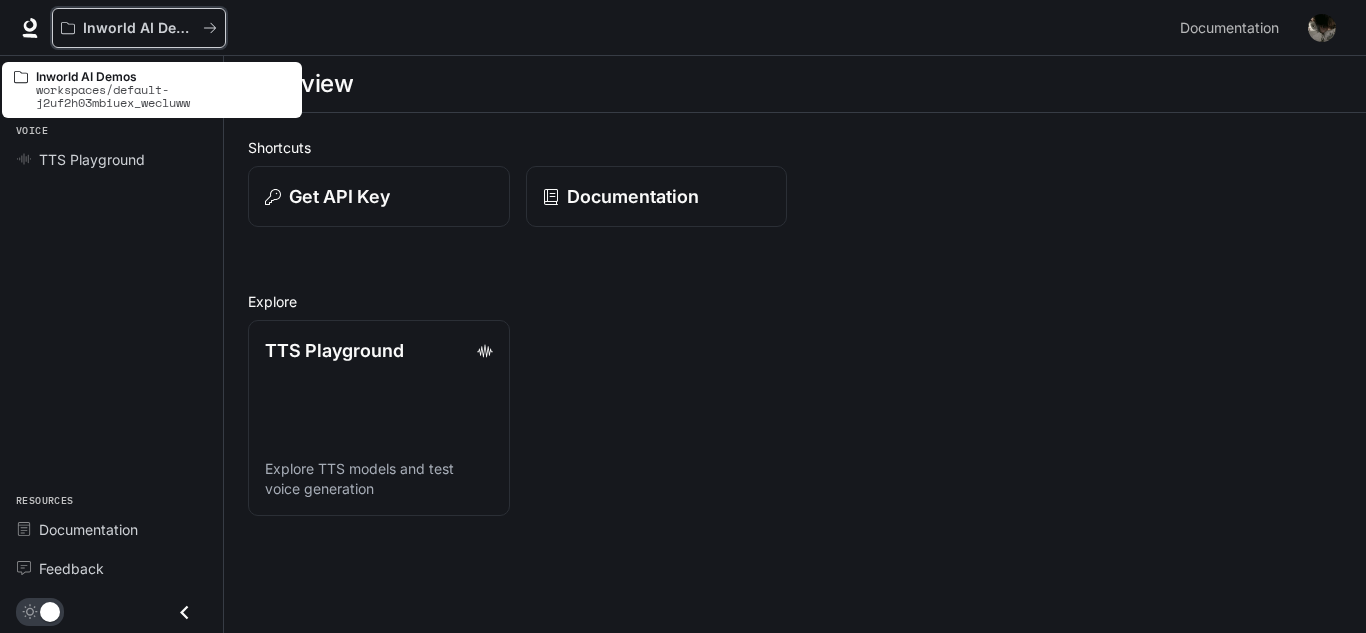 click on "Inworld AI Demos" at bounding box center (139, 28) 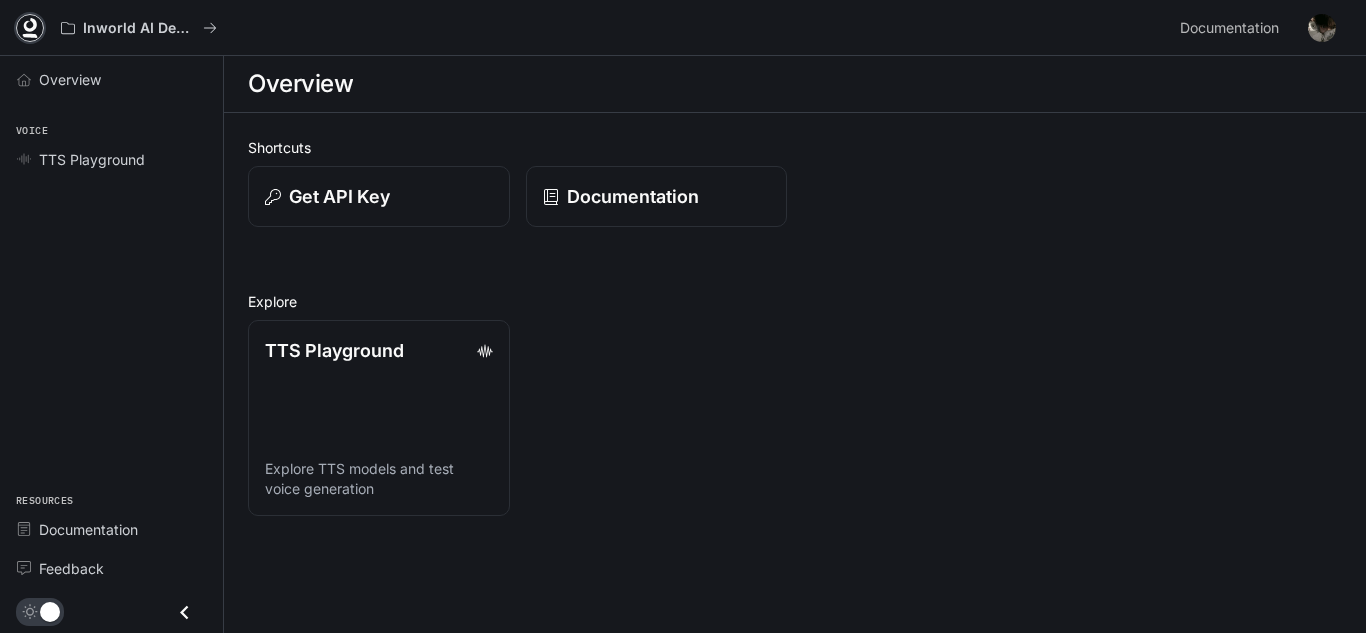 click at bounding box center (30, 25) 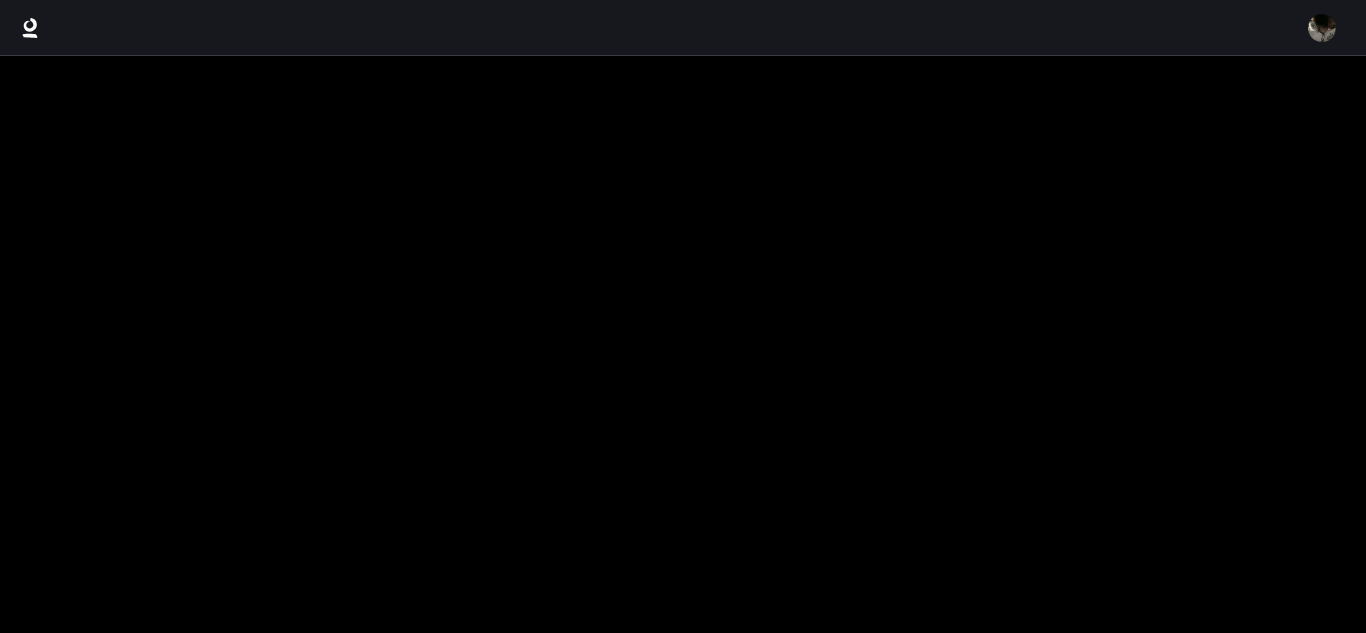 scroll, scrollTop: 0, scrollLeft: 0, axis: both 